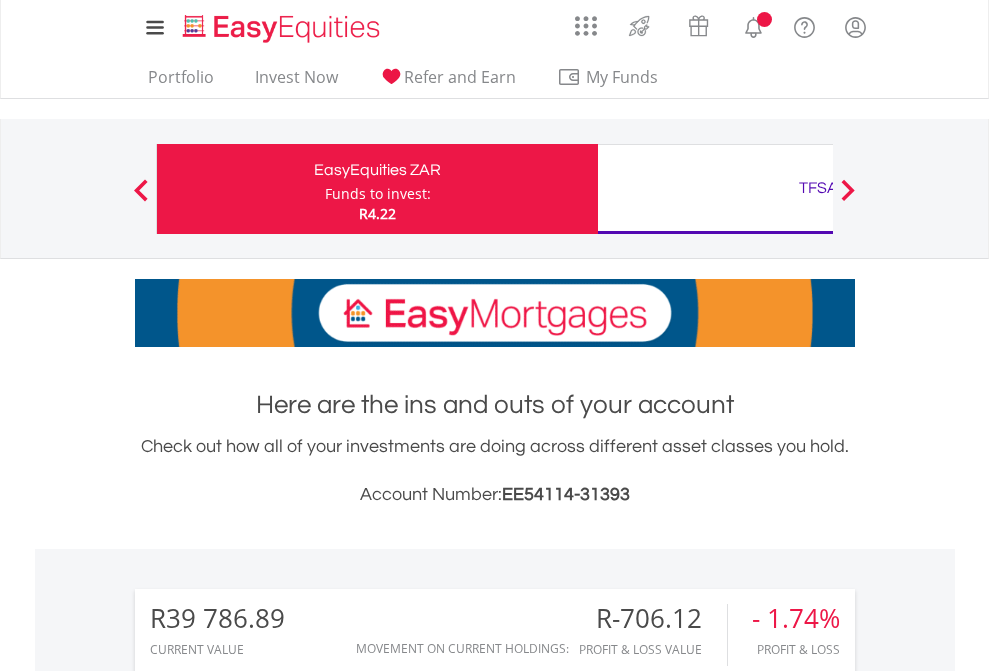 scroll, scrollTop: 0, scrollLeft: 0, axis: both 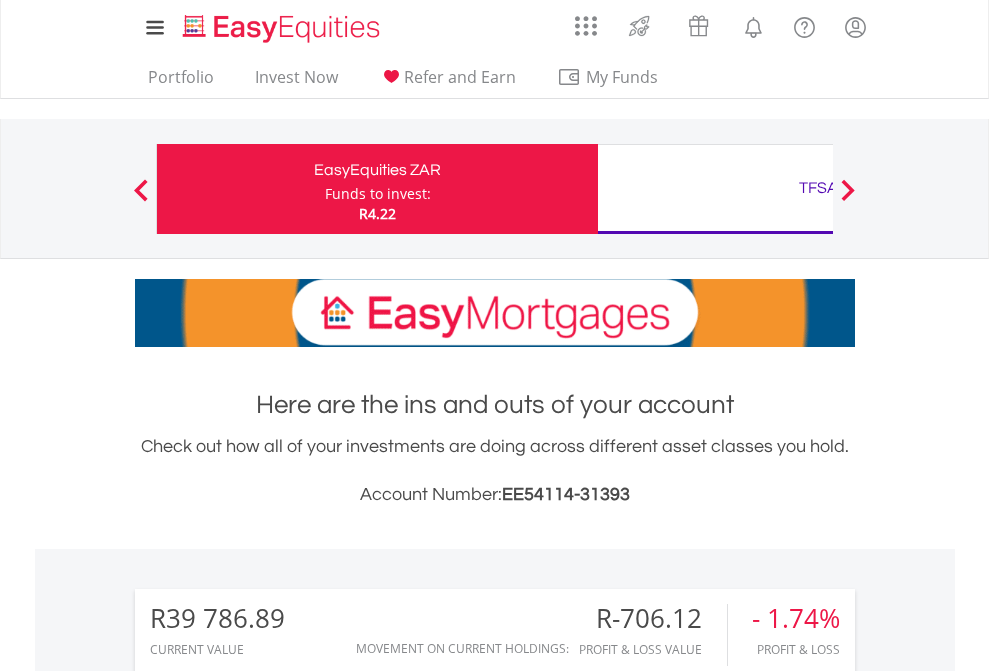 click on "Funds to invest:" at bounding box center (378, 194) 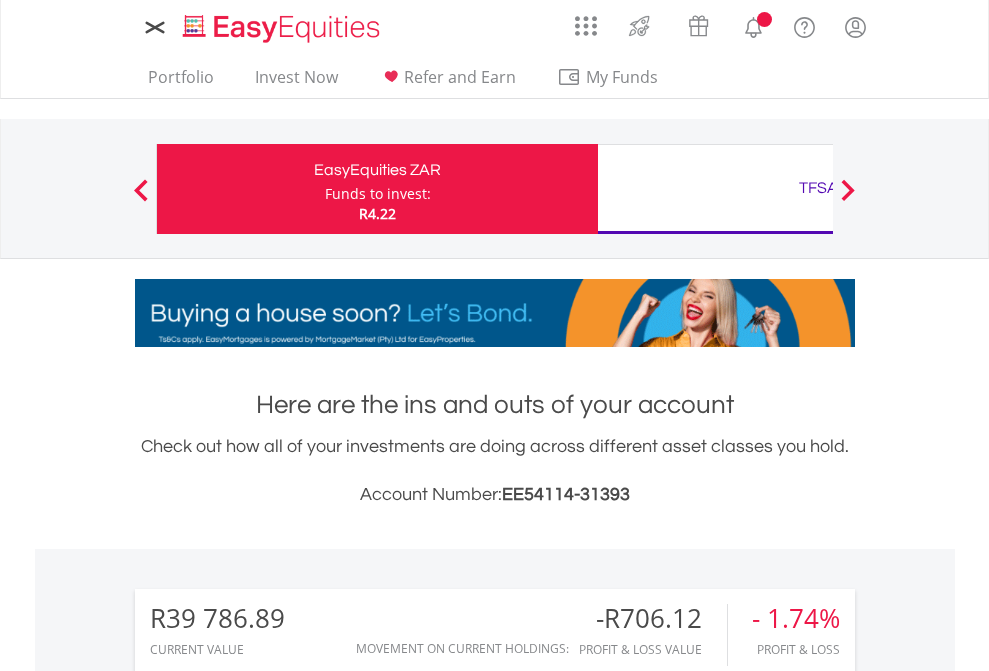 scroll, scrollTop: 0, scrollLeft: 0, axis: both 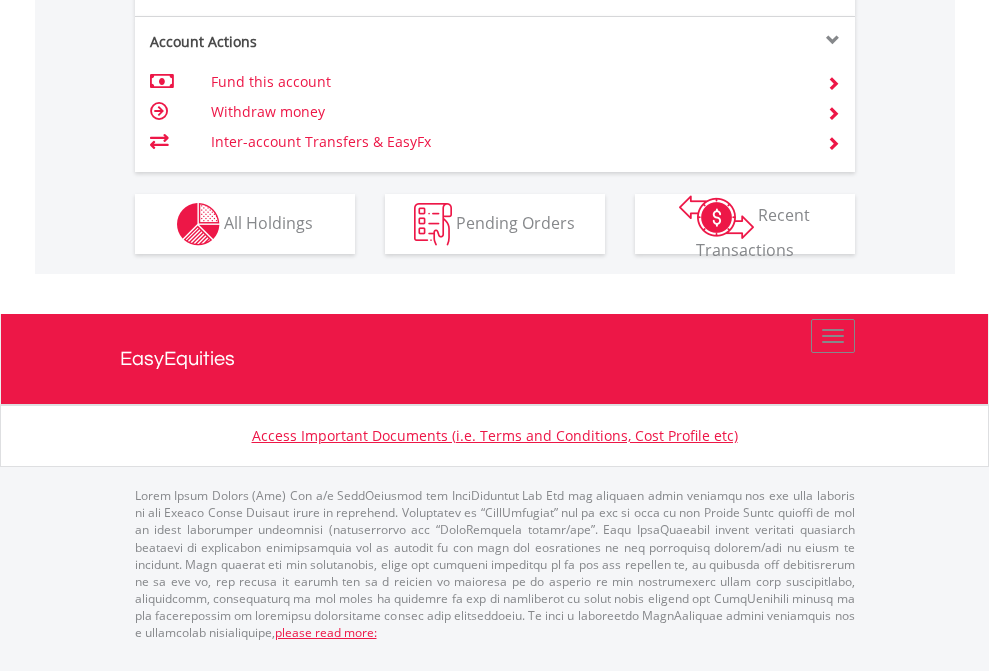 click on "Investment types" at bounding box center (706, -337) 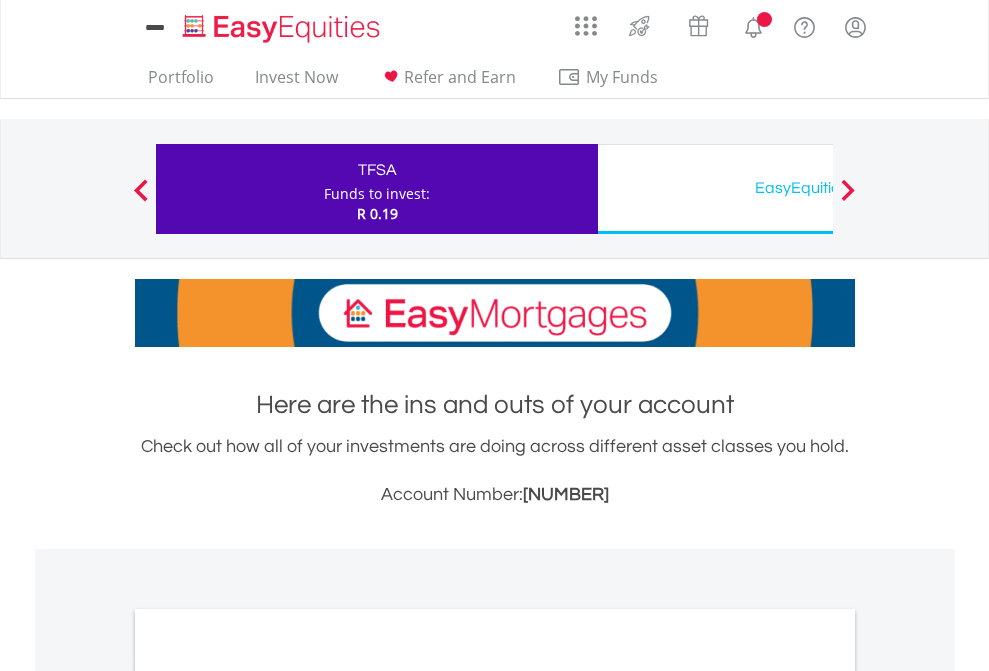 scroll, scrollTop: 0, scrollLeft: 0, axis: both 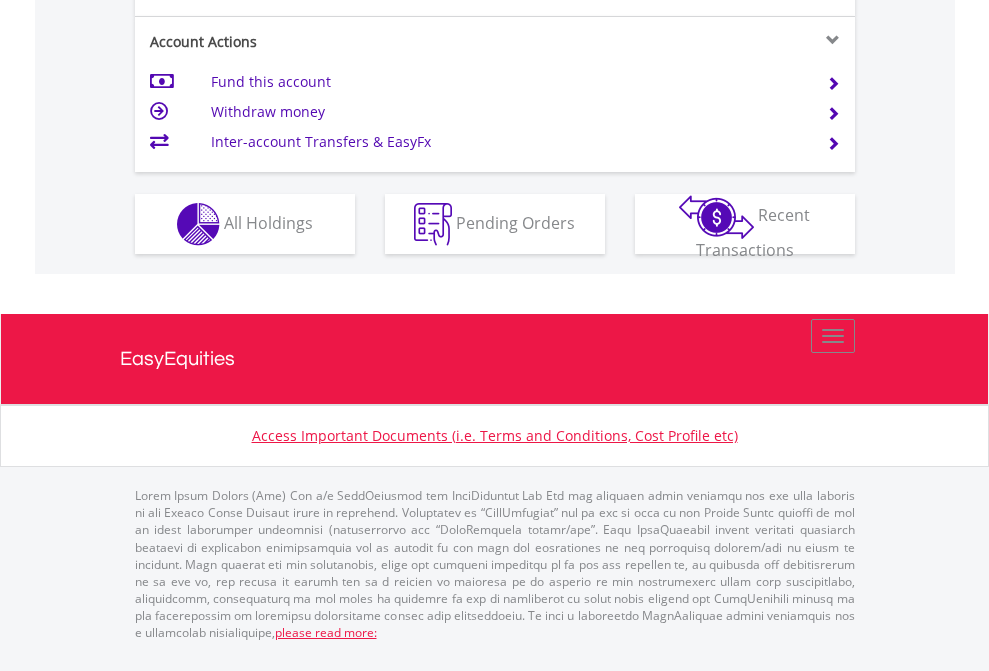 click on "Investment types" at bounding box center [706, -337] 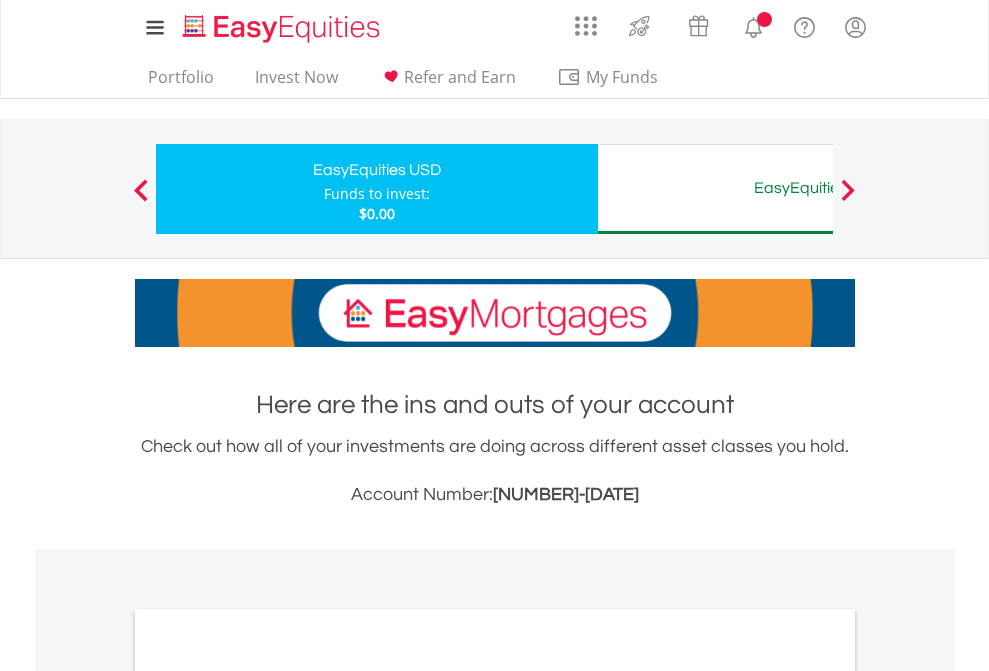 scroll, scrollTop: 0, scrollLeft: 0, axis: both 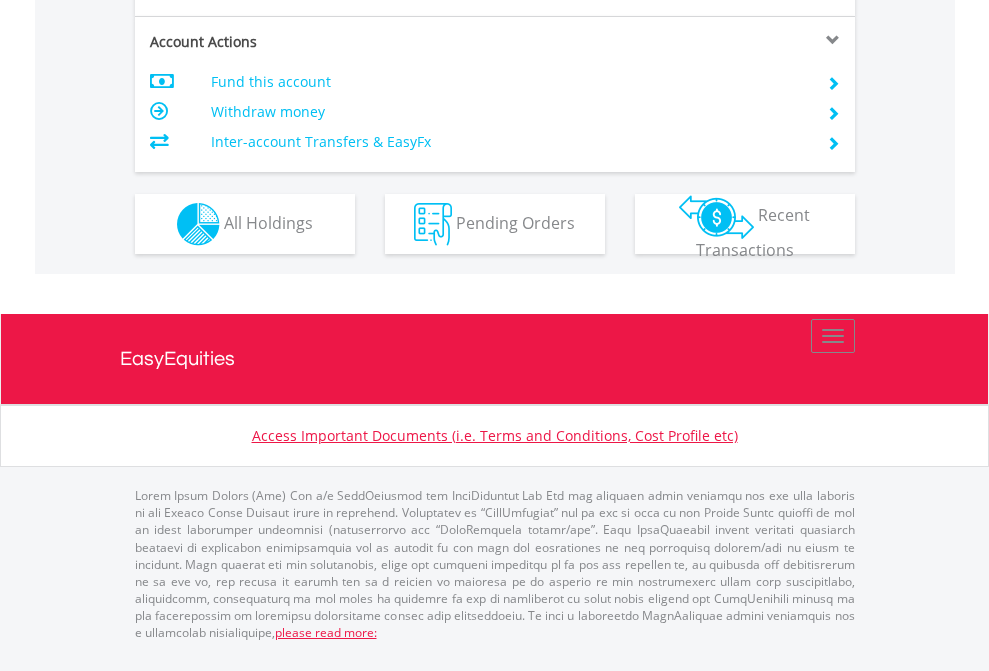 click on "Investment types" at bounding box center [706, -337] 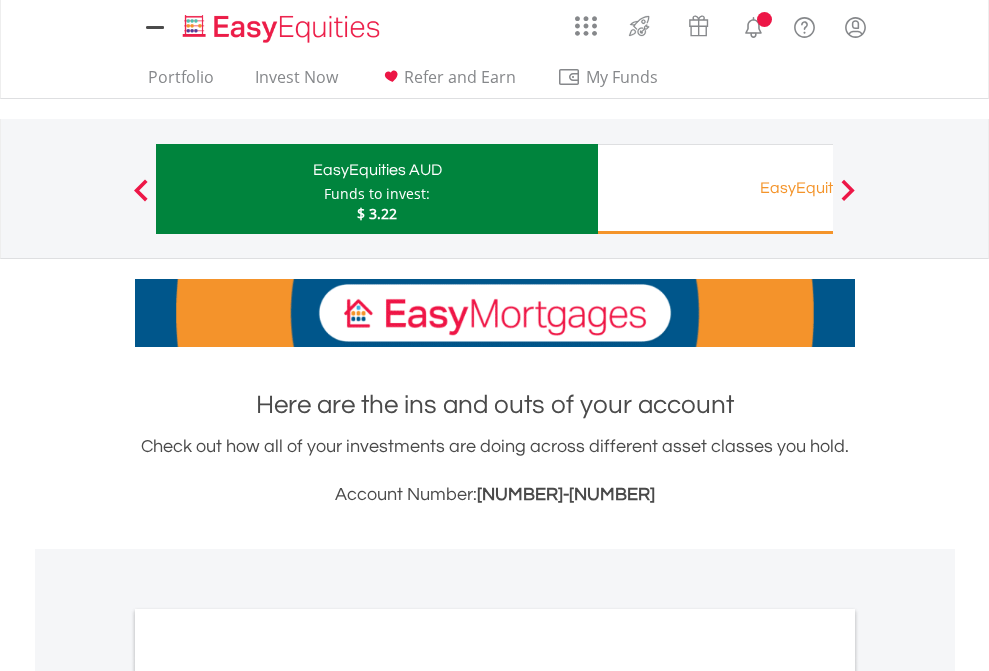 scroll, scrollTop: 0, scrollLeft: 0, axis: both 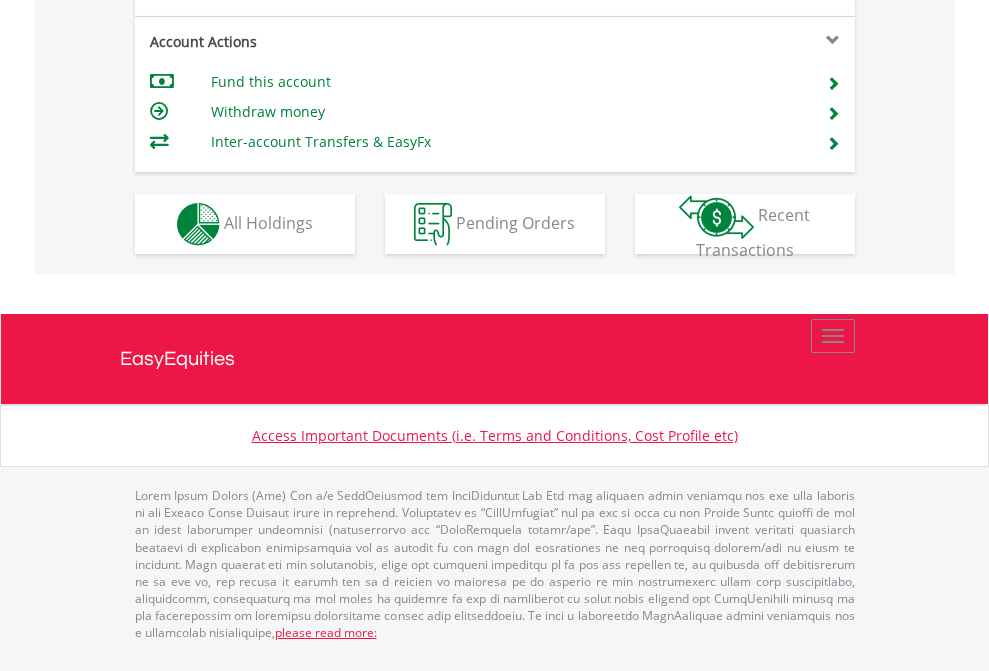 click on "Investment types" at bounding box center (706, -337) 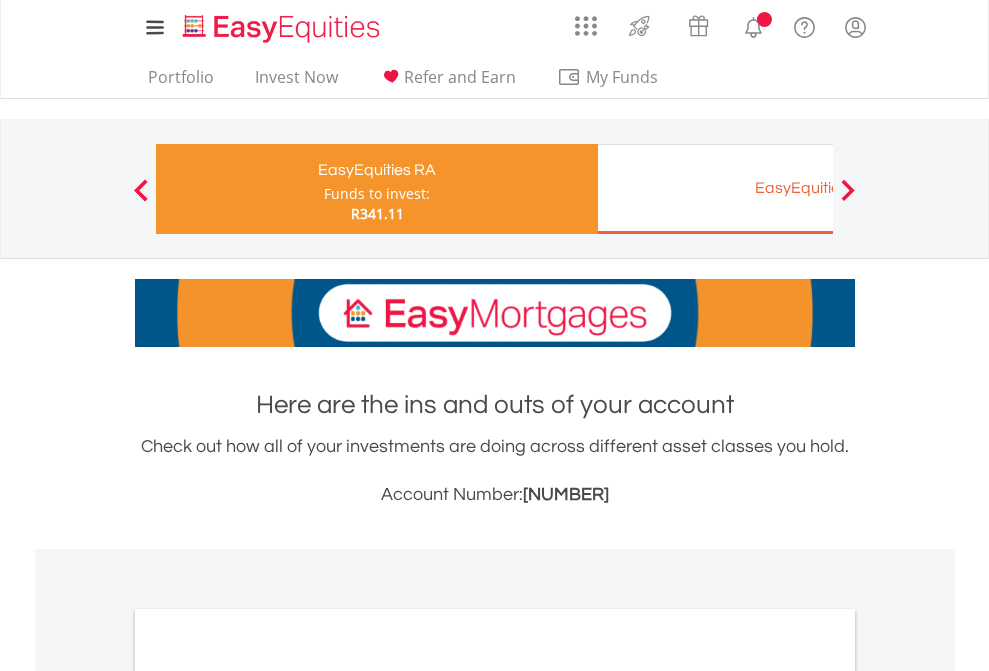 scroll, scrollTop: 0, scrollLeft: 0, axis: both 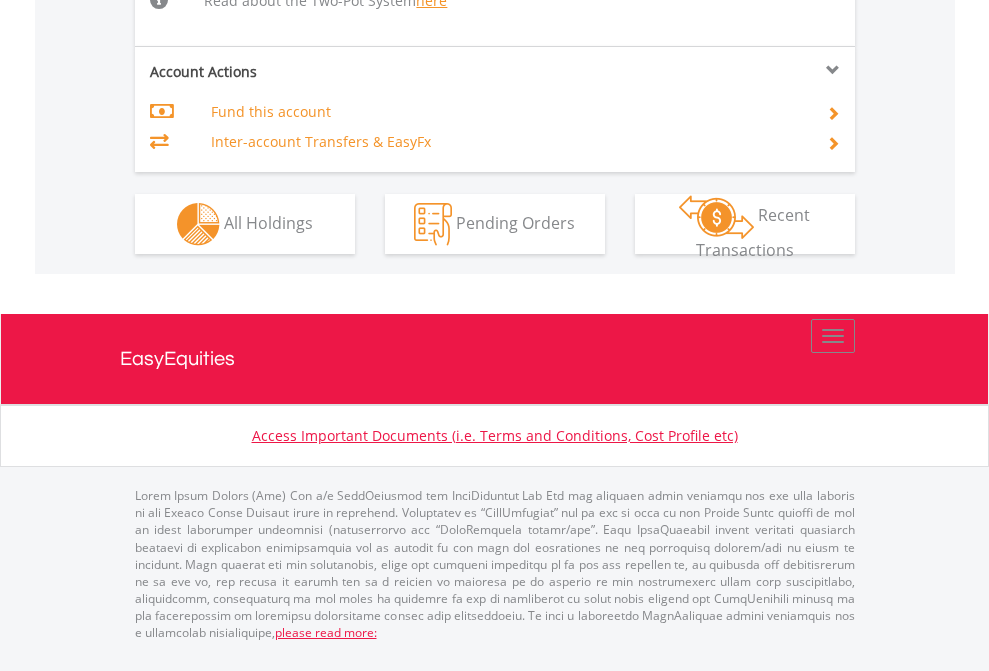 click on "Investment types" at bounding box center [706, -498] 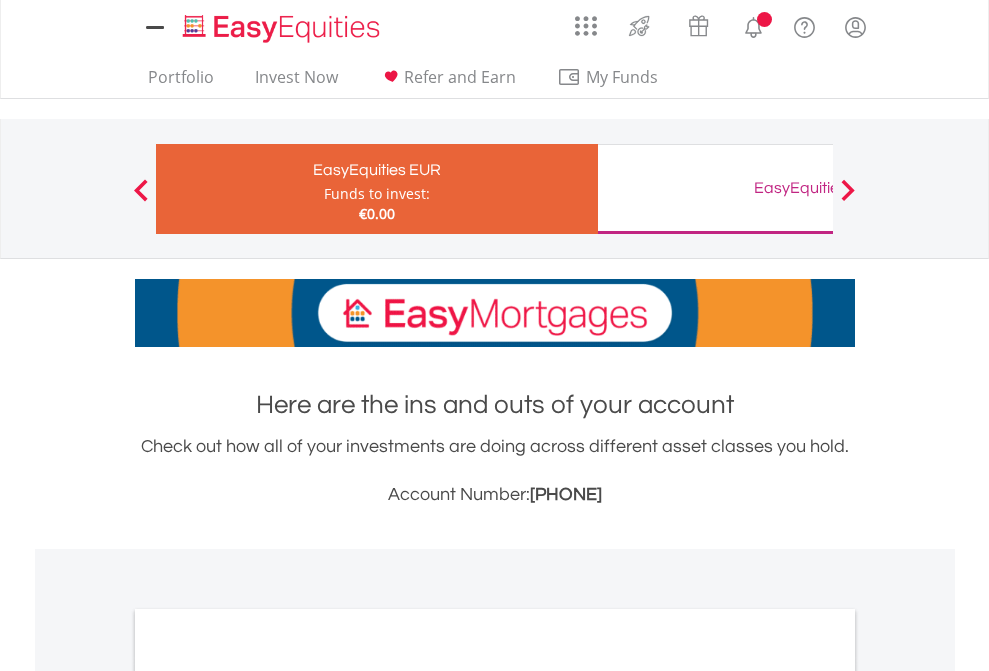 scroll, scrollTop: 0, scrollLeft: 0, axis: both 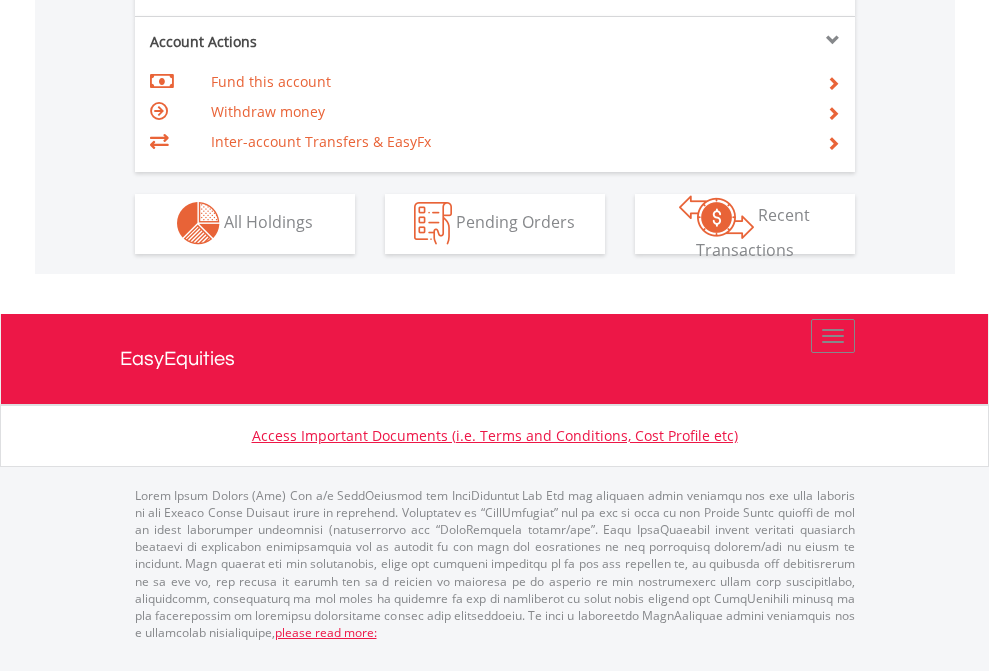 click on "Investment types" at bounding box center (706, -353) 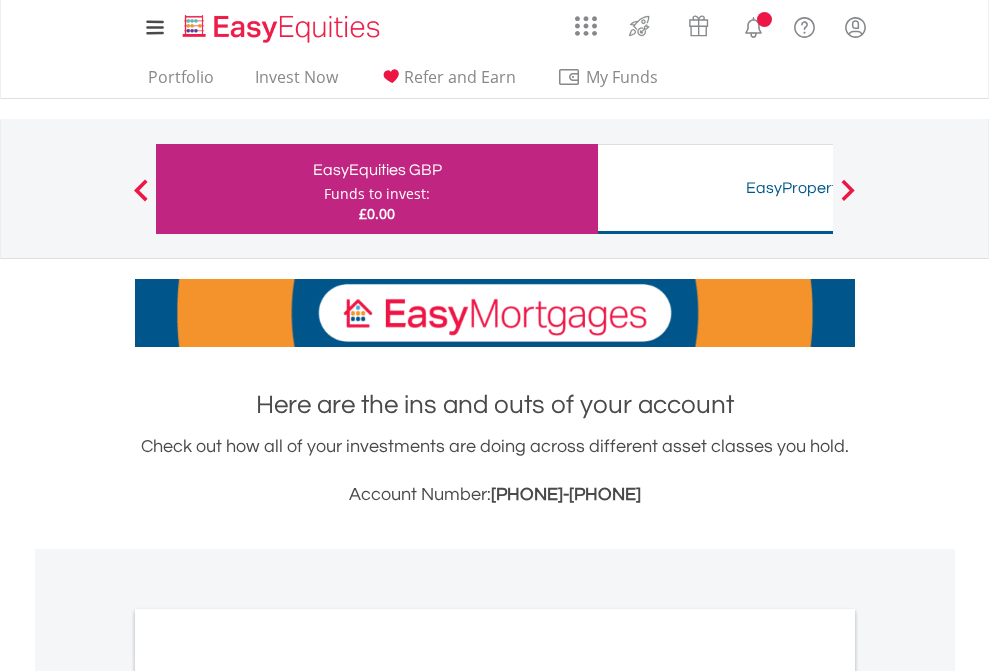 scroll, scrollTop: 0, scrollLeft: 0, axis: both 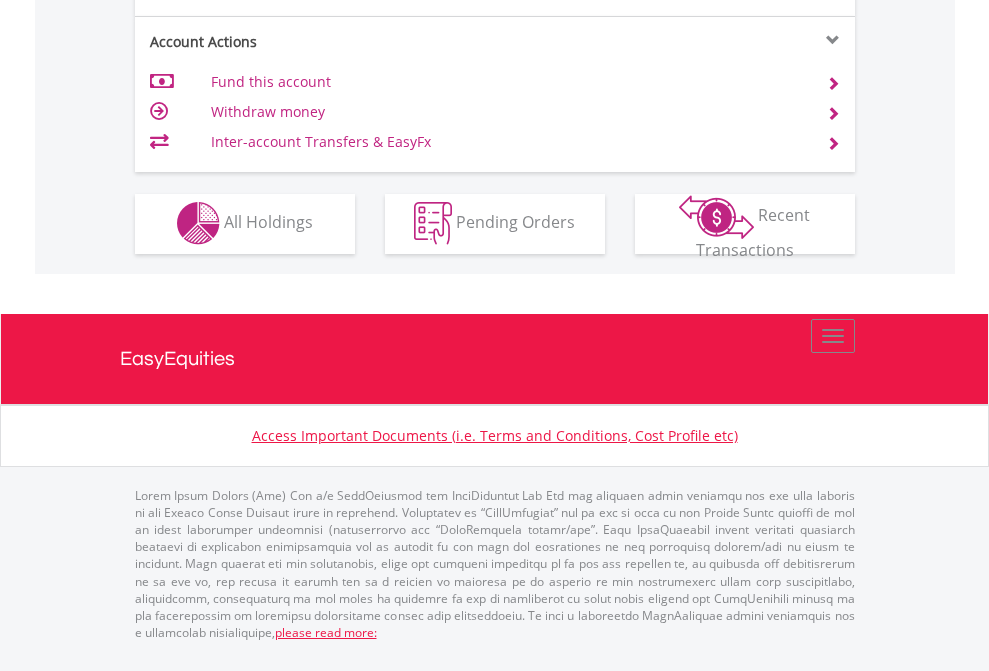 click on "Investment types" at bounding box center [706, -353] 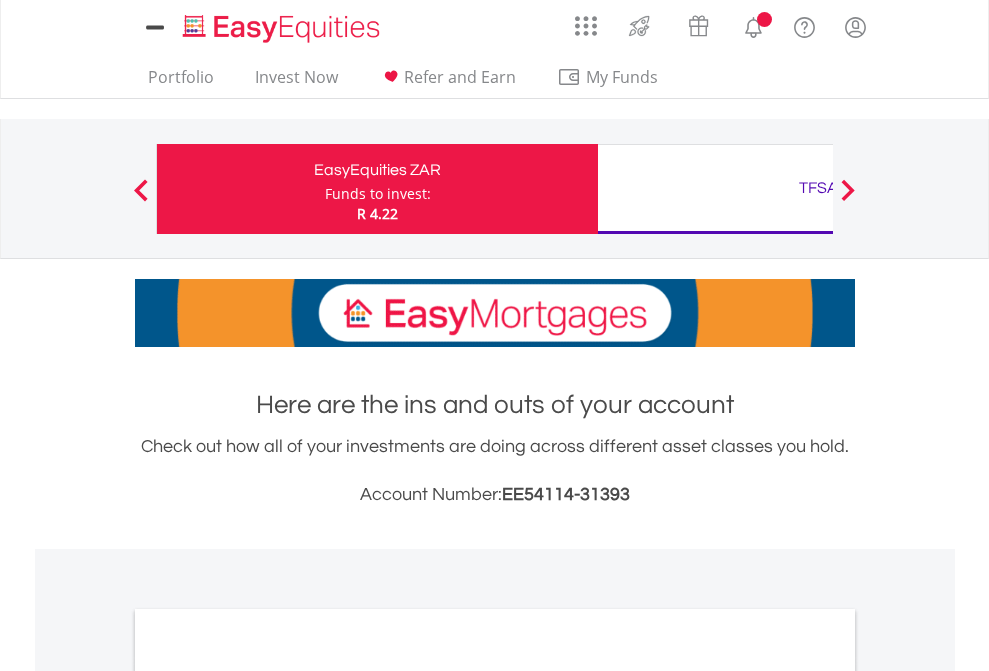 scroll, scrollTop: 0, scrollLeft: 0, axis: both 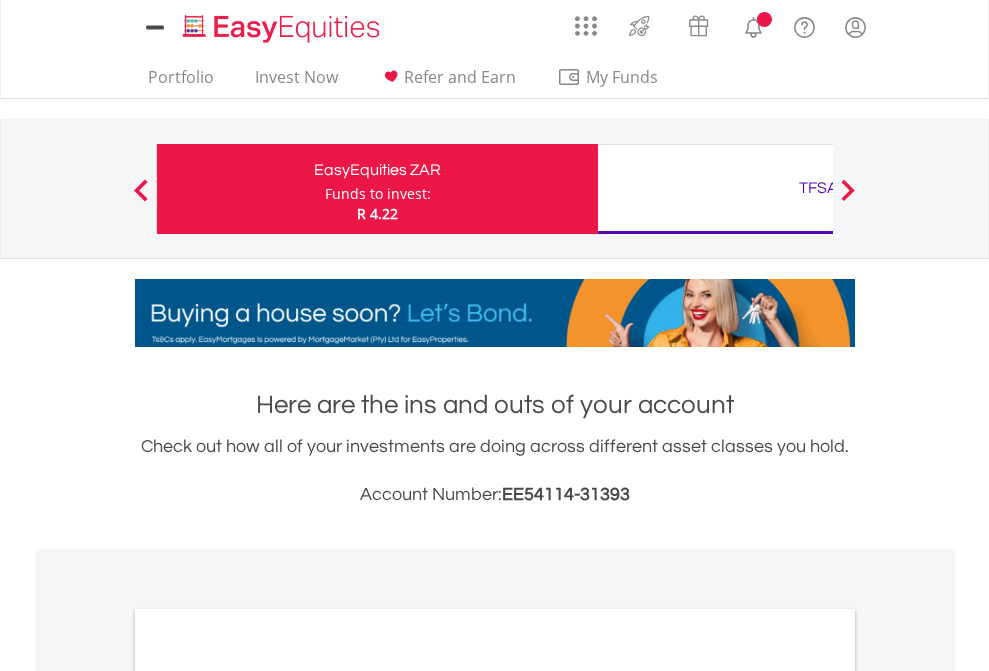 click on "All Holdings" at bounding box center [268, 1096] 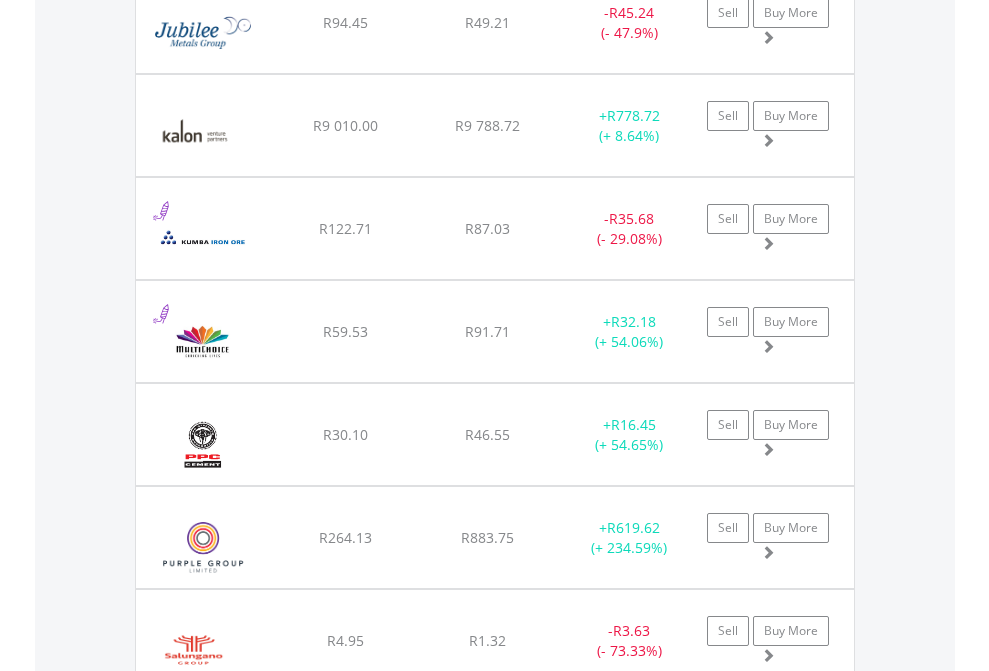 scroll, scrollTop: 144, scrollLeft: 0, axis: vertical 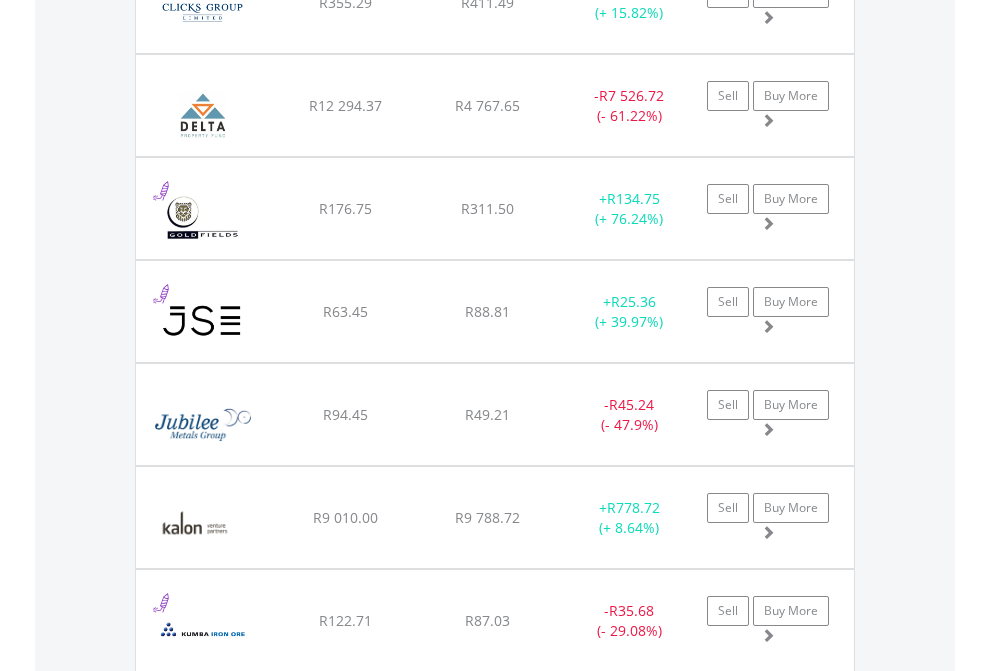 click on "TFSA" at bounding box center [818, -1353] 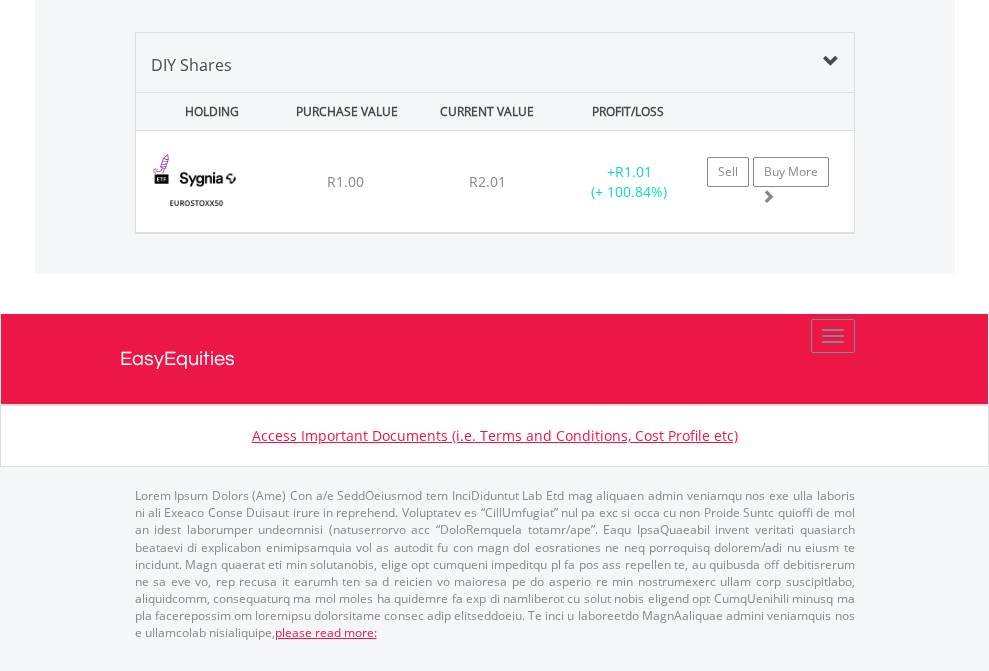 scroll, scrollTop: 1933, scrollLeft: 0, axis: vertical 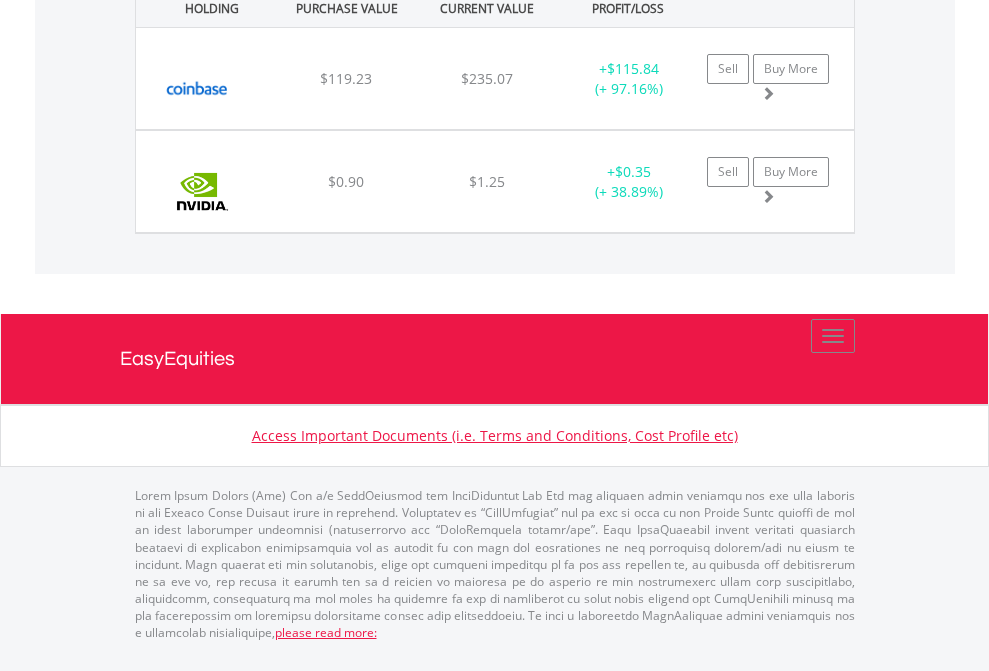 click on "EasyEquities AUD" at bounding box center (818, -1071) 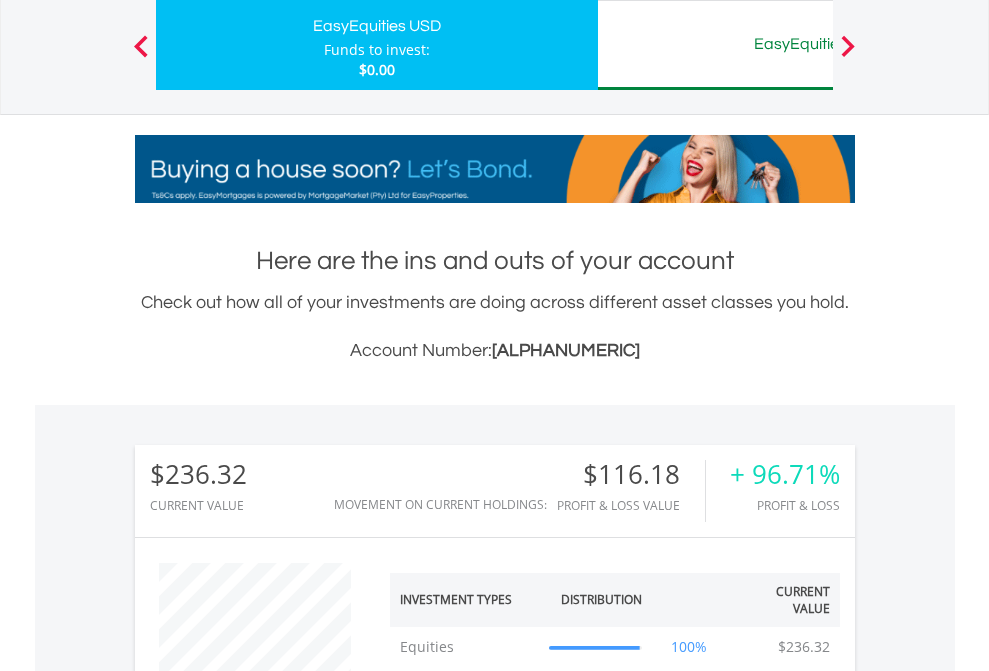 scroll, scrollTop: 999808, scrollLeft: 999687, axis: both 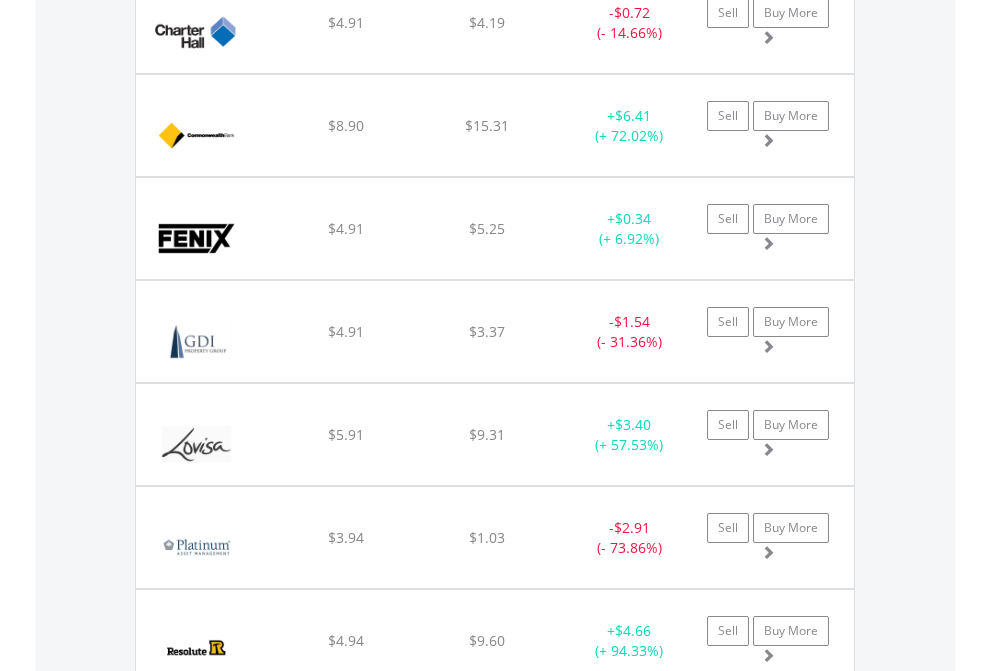 click on "EasyEquities RA" at bounding box center (818, -1745) 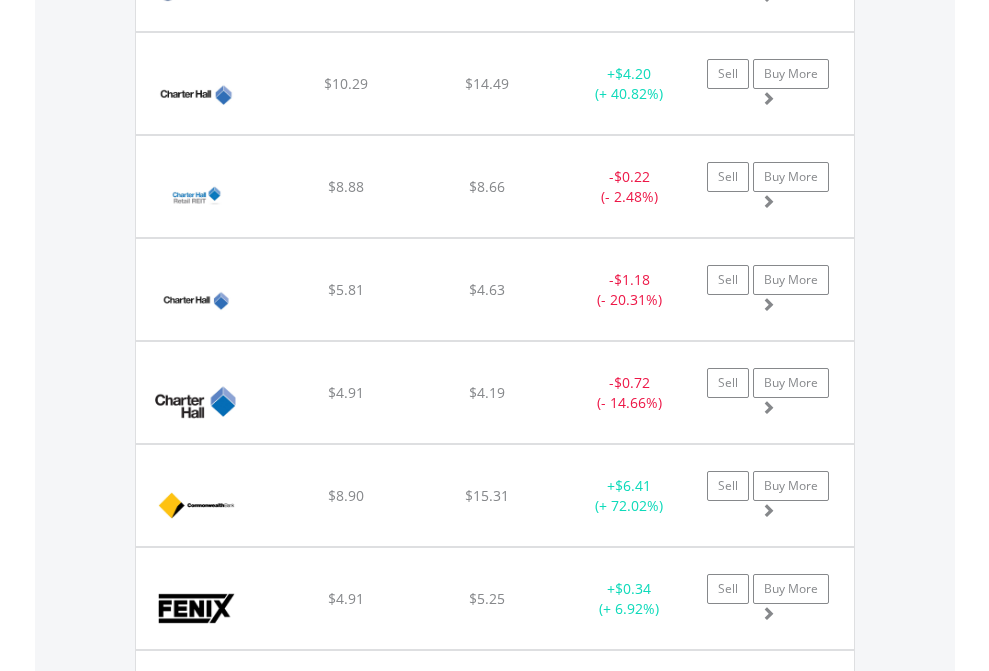 scroll, scrollTop: 144, scrollLeft: 0, axis: vertical 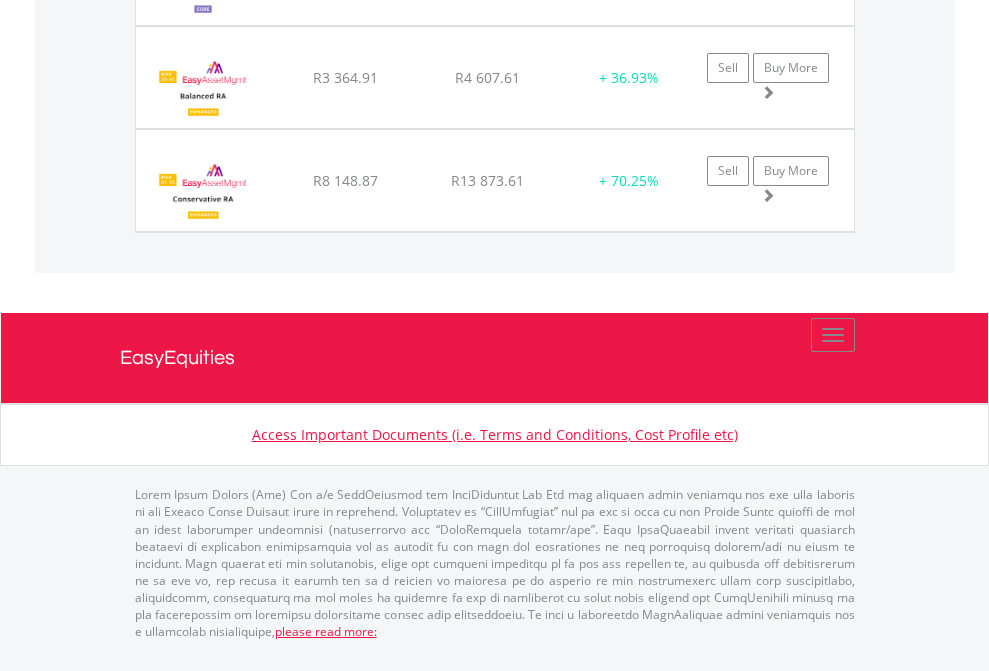 click on "EasyEquities EUR" at bounding box center [818, -2092] 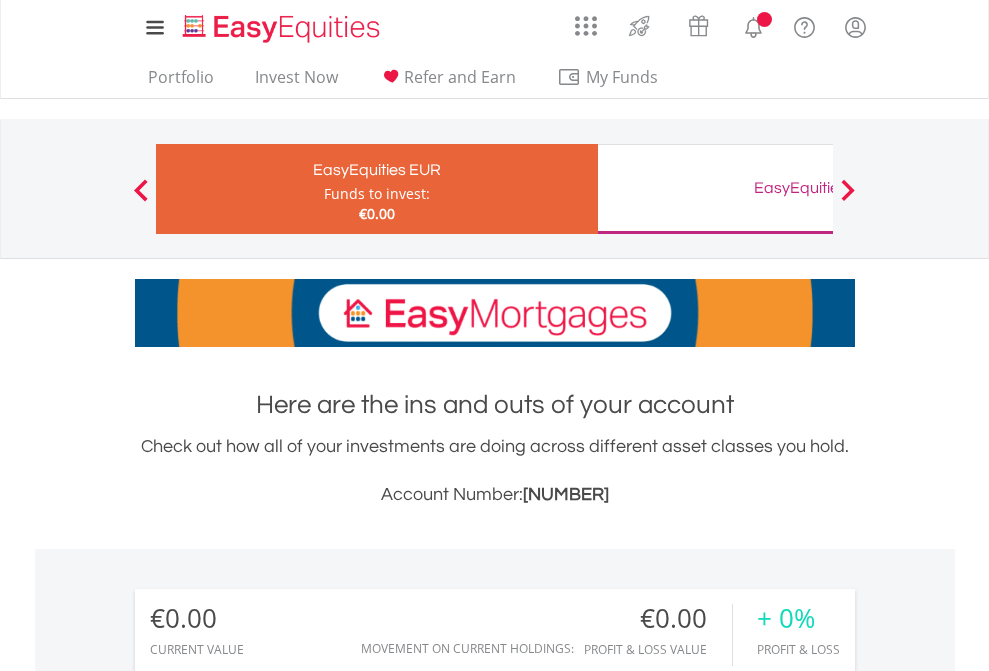 scroll, scrollTop: 0, scrollLeft: 0, axis: both 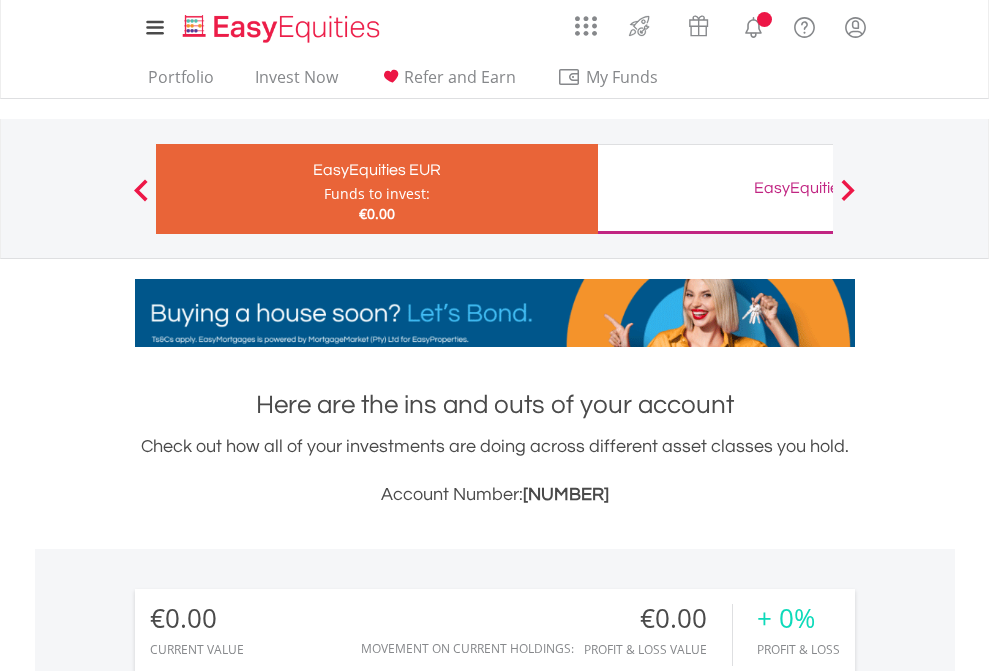 click on "All Holdings" at bounding box center [268, 1442] 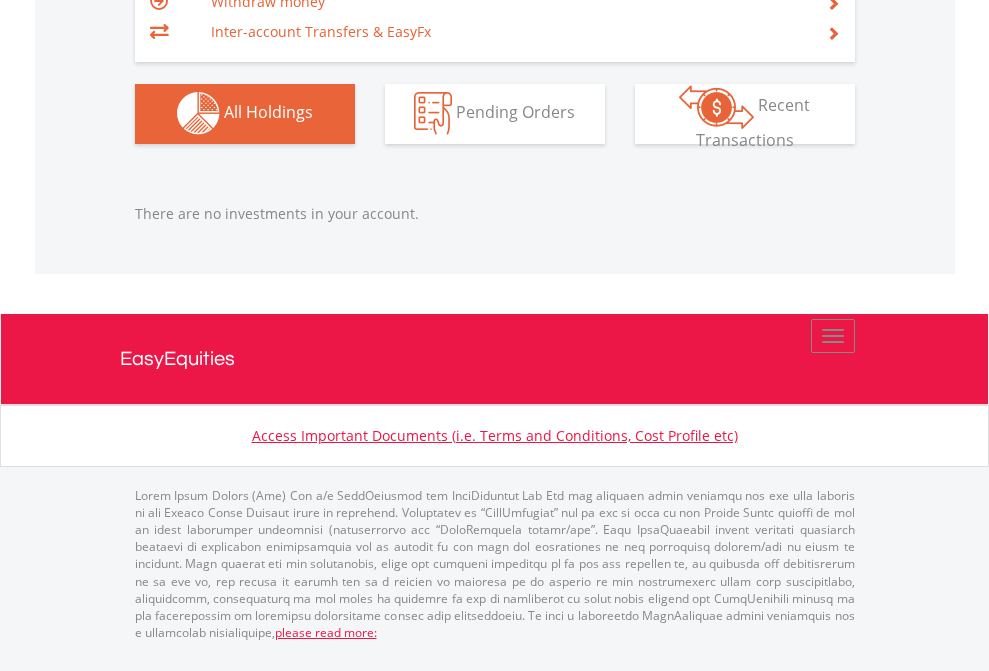 scroll, scrollTop: 1980, scrollLeft: 0, axis: vertical 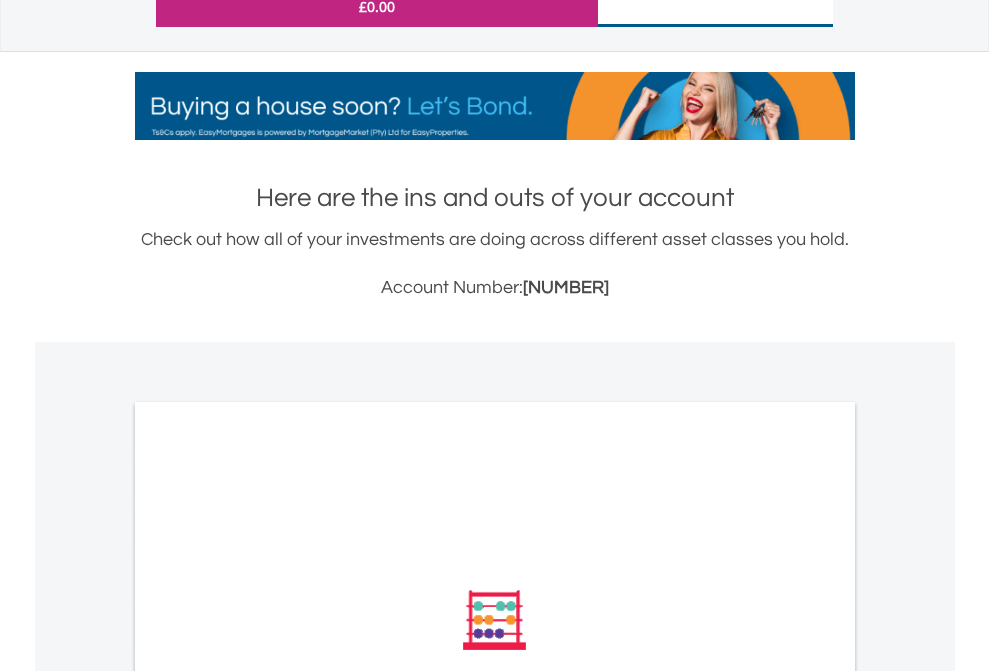 click on "All Holdings" at bounding box center (268, 889) 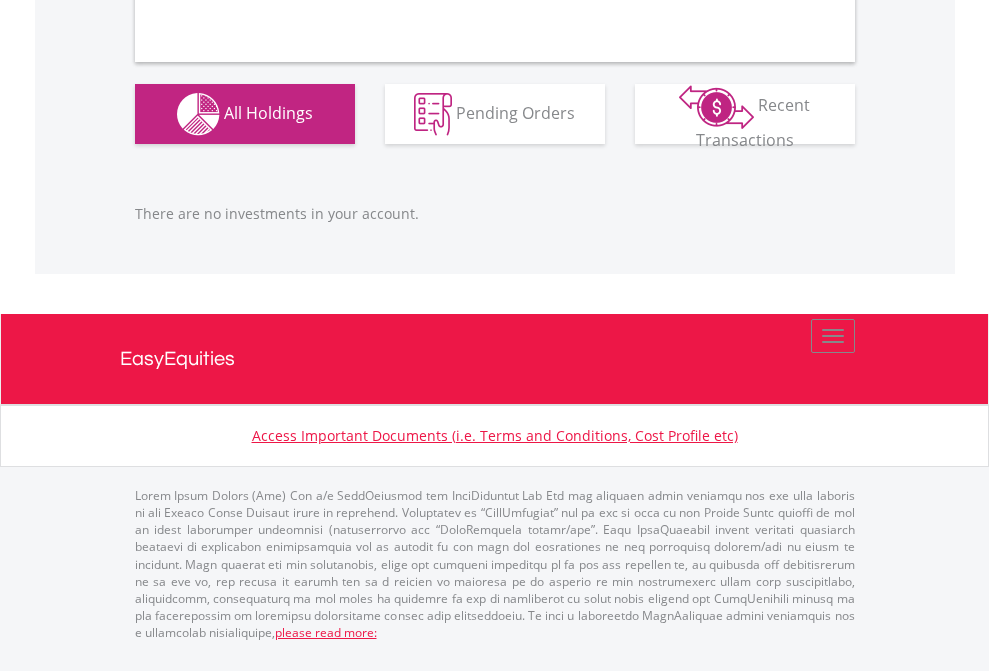 scroll, scrollTop: 1980, scrollLeft: 0, axis: vertical 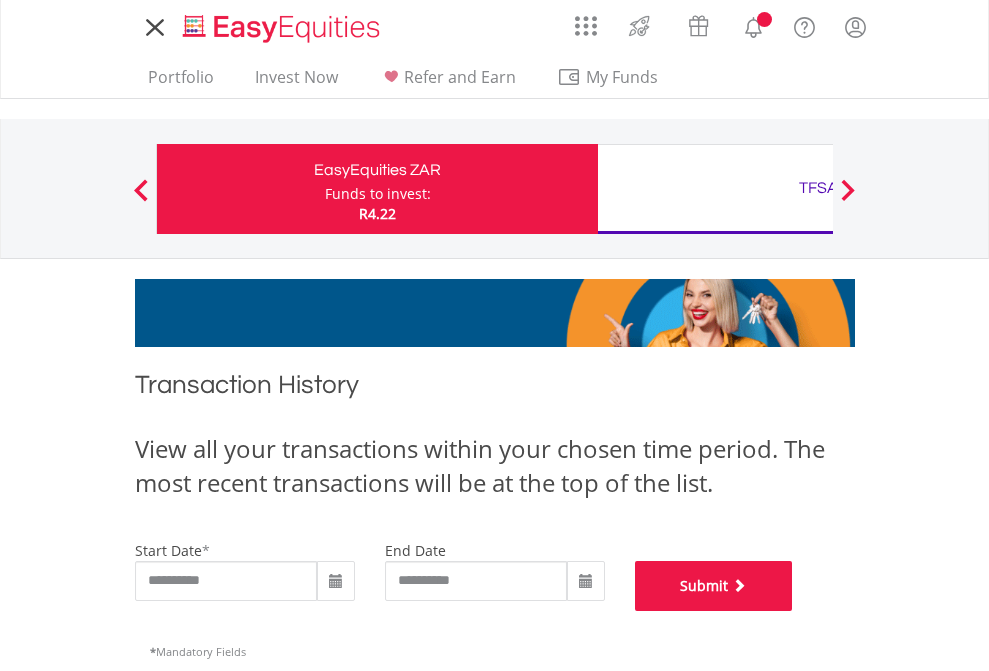 click on "Submit" at bounding box center [714, 586] 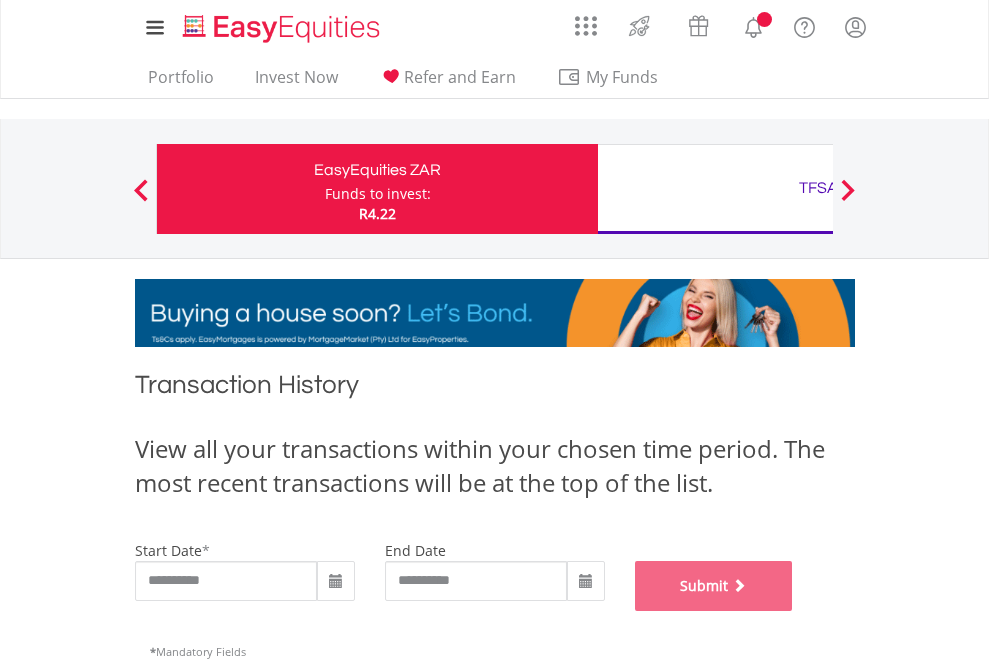 scroll, scrollTop: 811, scrollLeft: 0, axis: vertical 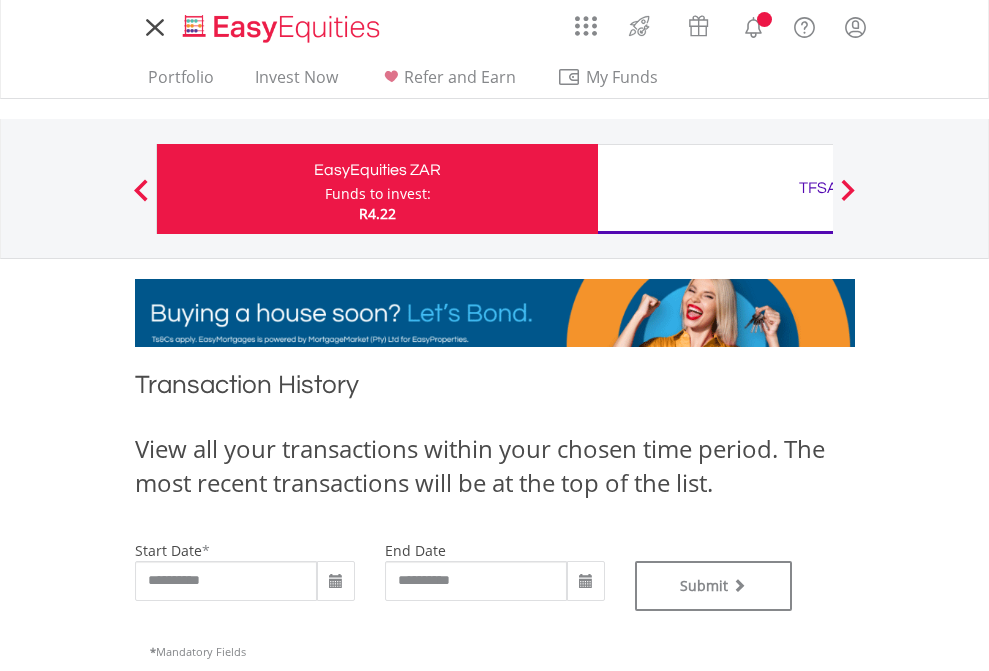 click on "TFSA" at bounding box center [818, 188] 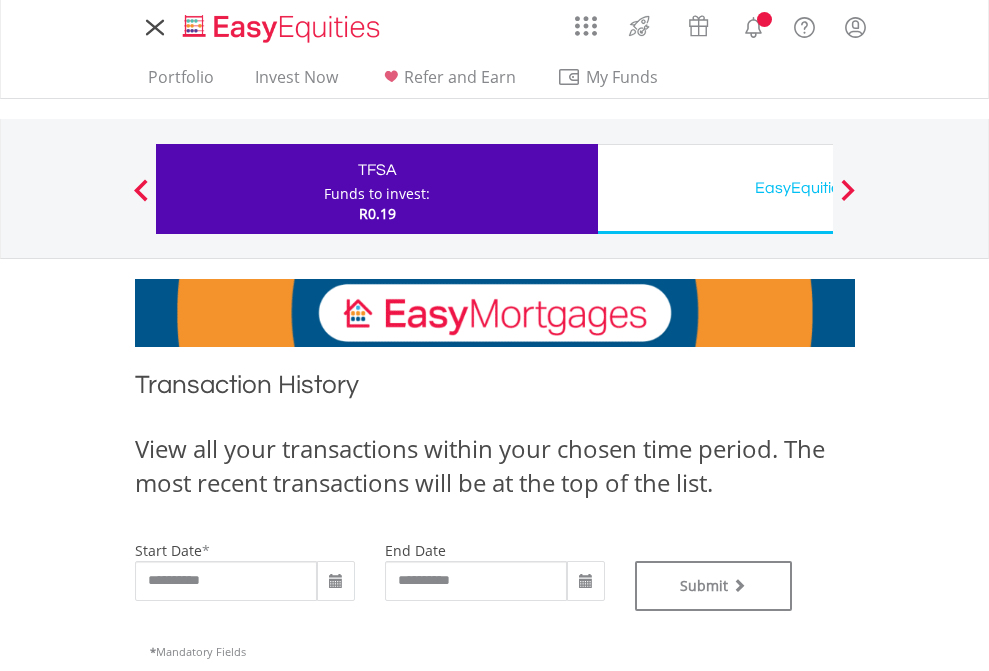 scroll, scrollTop: 0, scrollLeft: 0, axis: both 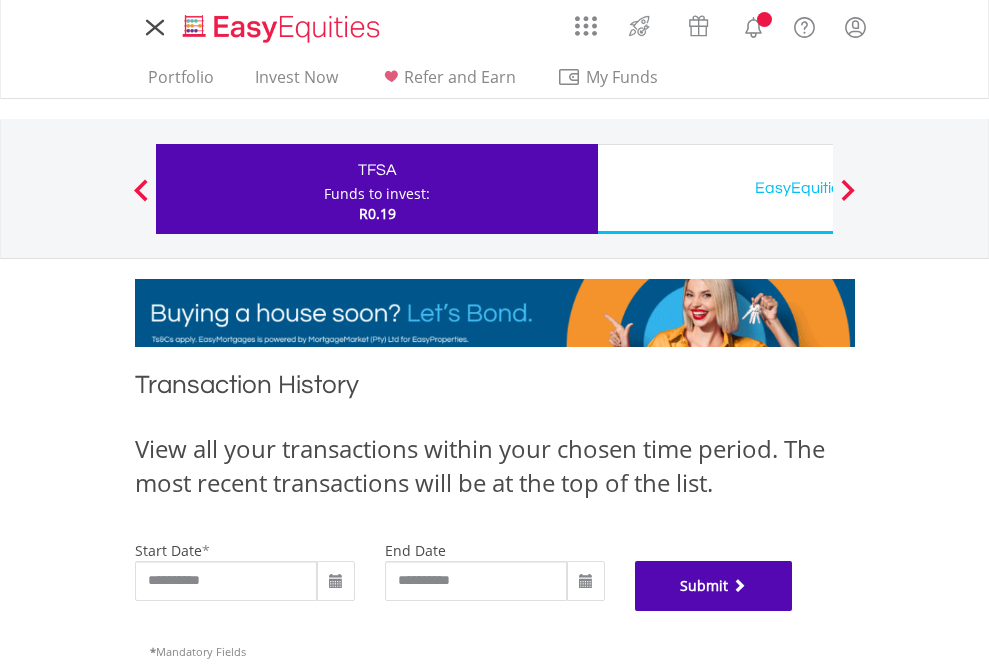 click on "Submit" at bounding box center (714, 586) 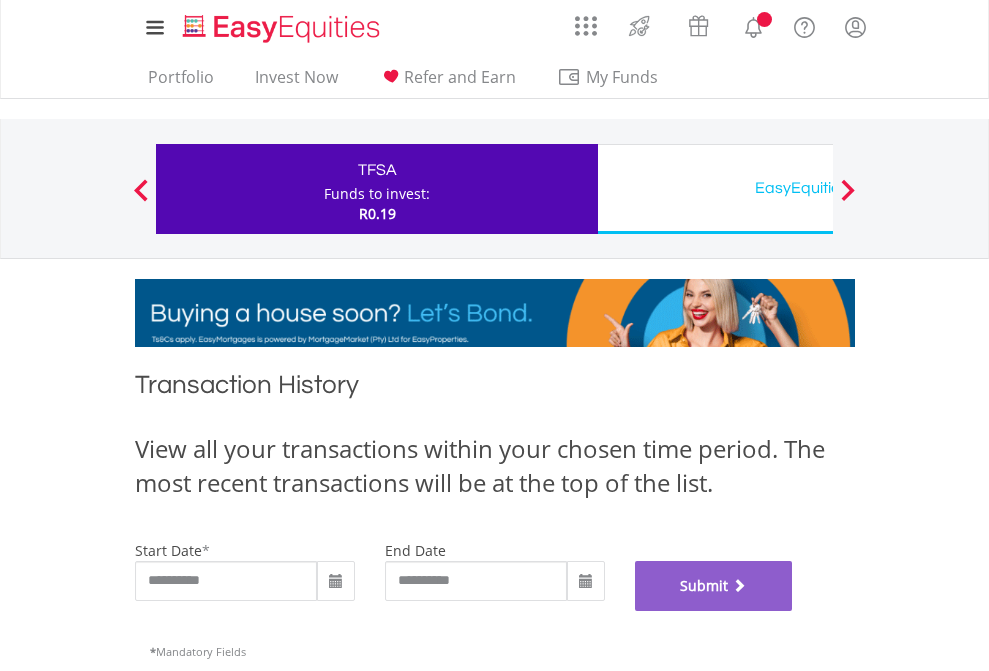 scroll, scrollTop: 811, scrollLeft: 0, axis: vertical 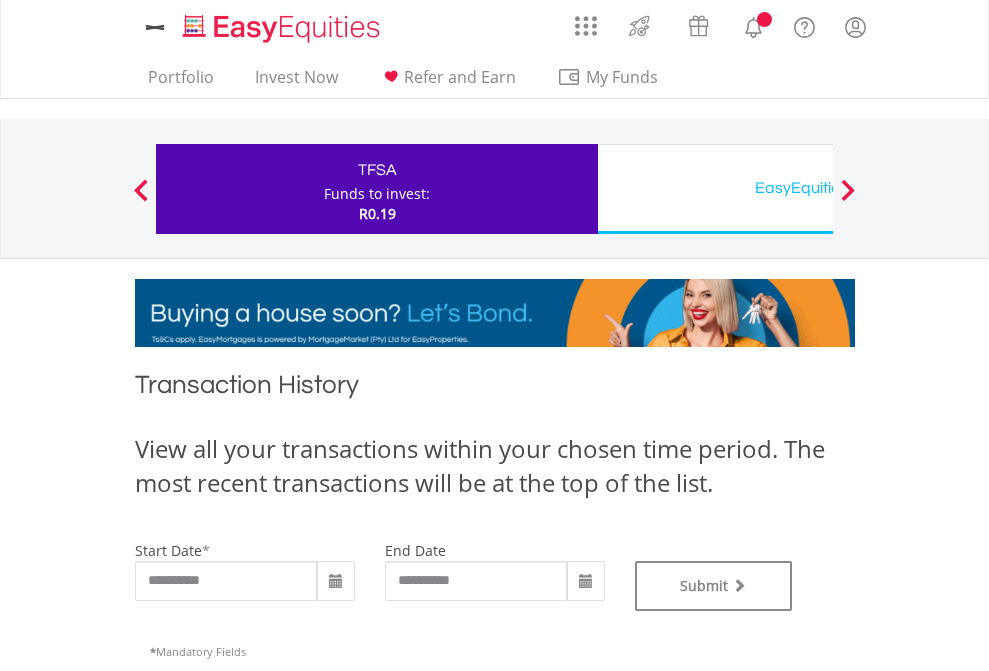 click on "EasyEquities USD" at bounding box center [818, 188] 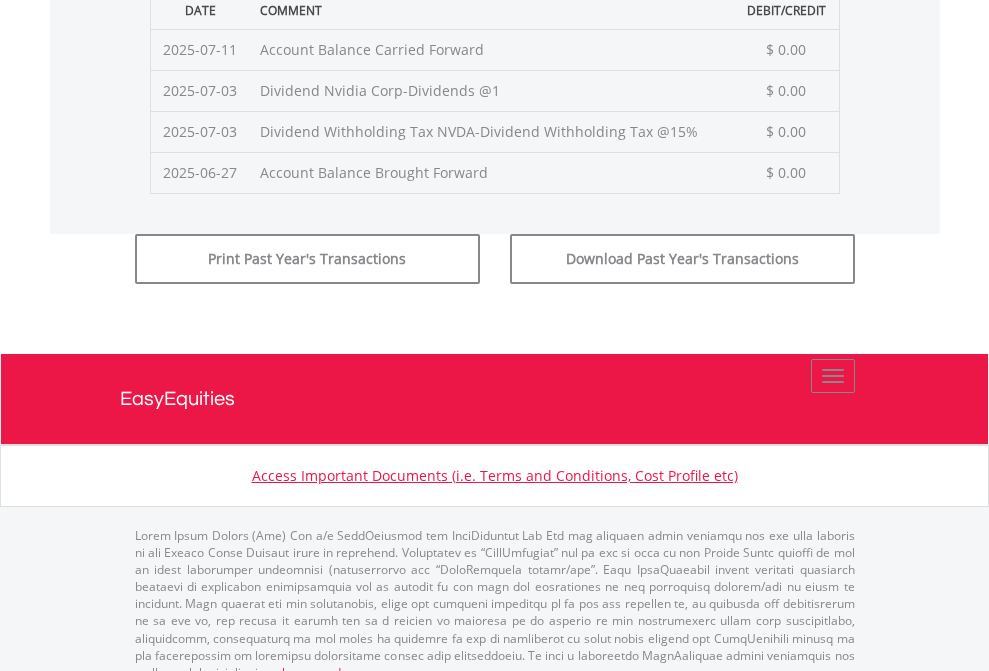 click on "Submit" at bounding box center (714, -225) 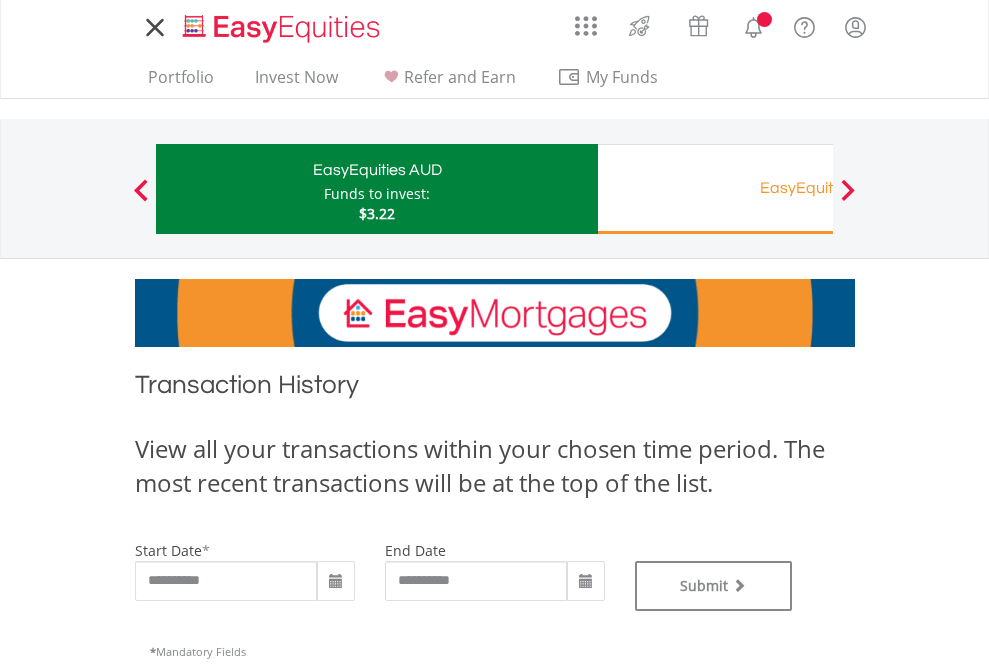 scroll, scrollTop: 0, scrollLeft: 0, axis: both 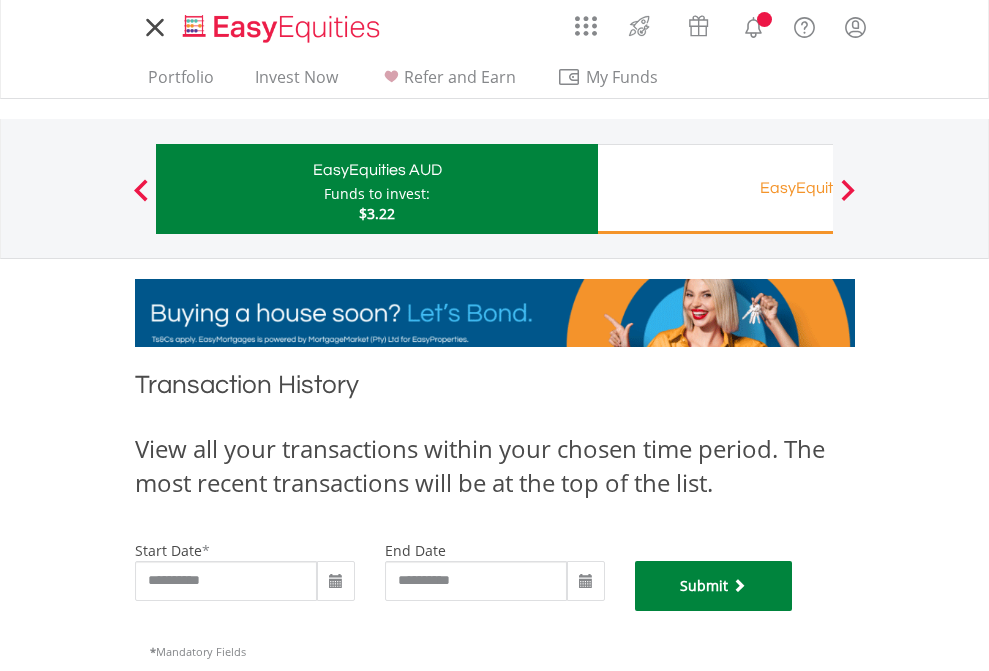 click on "Submit" at bounding box center [714, 586] 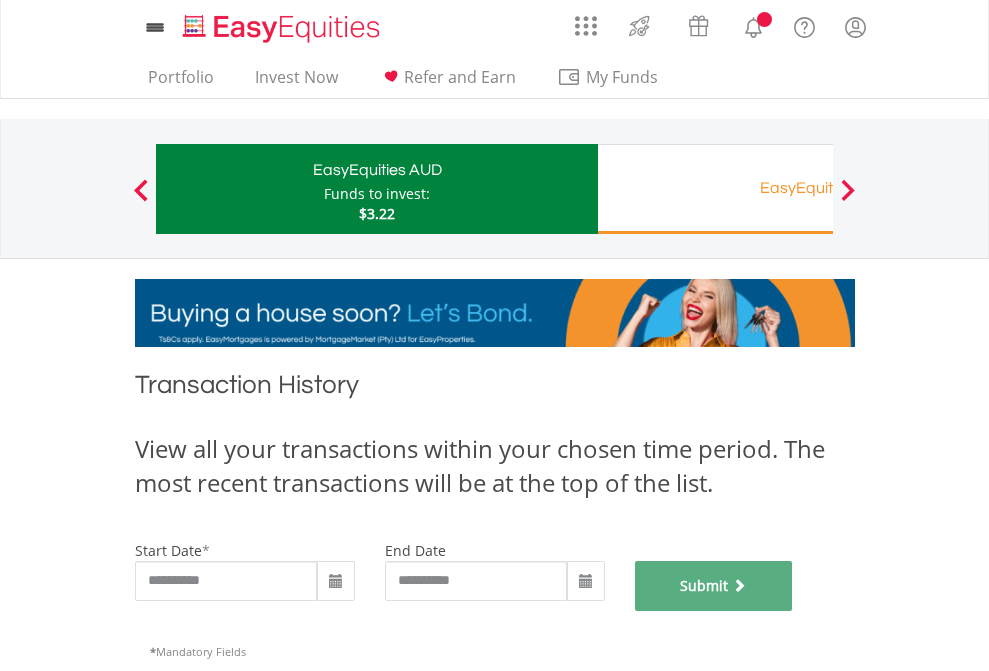 scroll, scrollTop: 811, scrollLeft: 0, axis: vertical 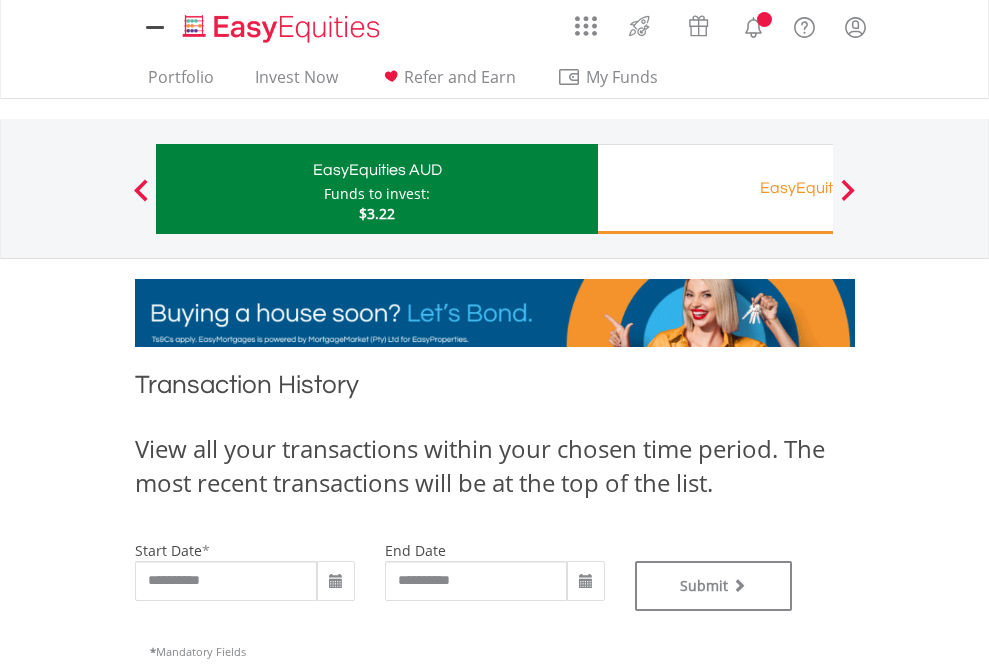 click on "EasyEquities RA" at bounding box center [818, 188] 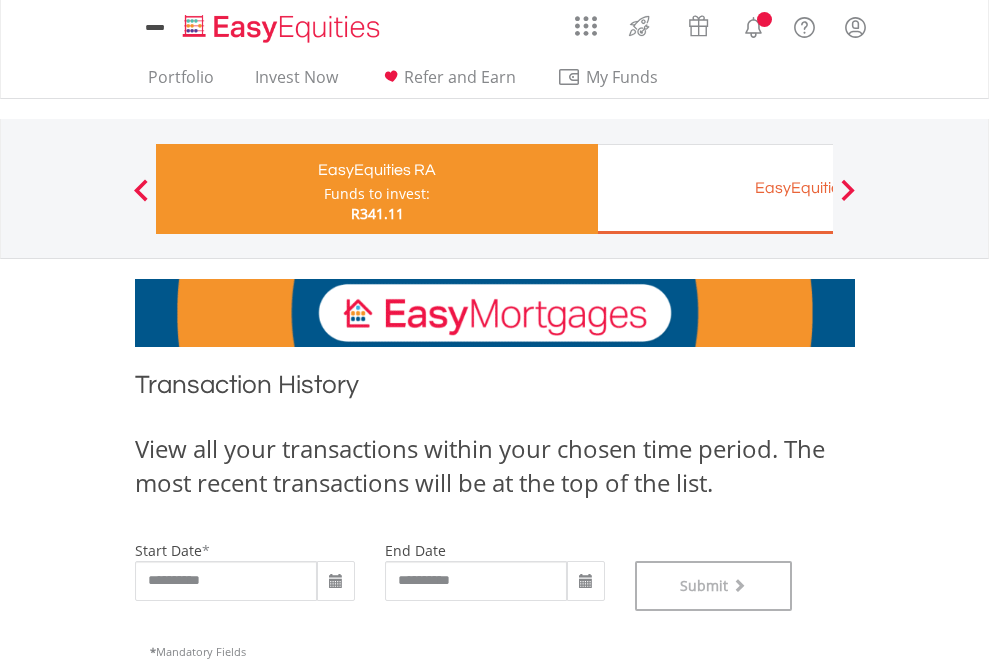 scroll, scrollTop: 811, scrollLeft: 0, axis: vertical 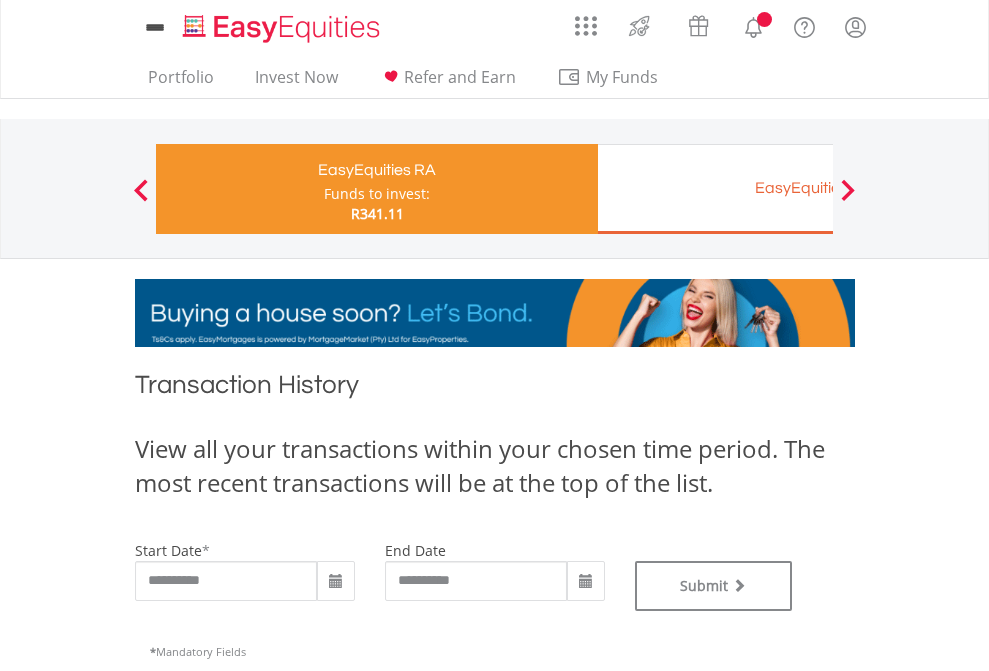 click on "EasyEquities EUR" at bounding box center (818, 188) 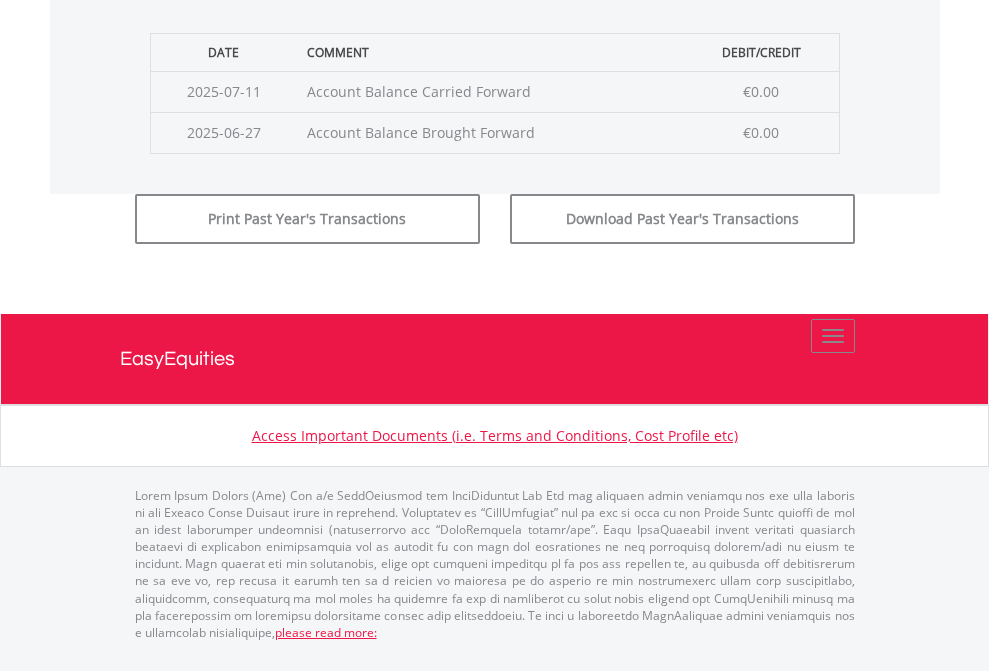 click on "Submit" at bounding box center [714, -183] 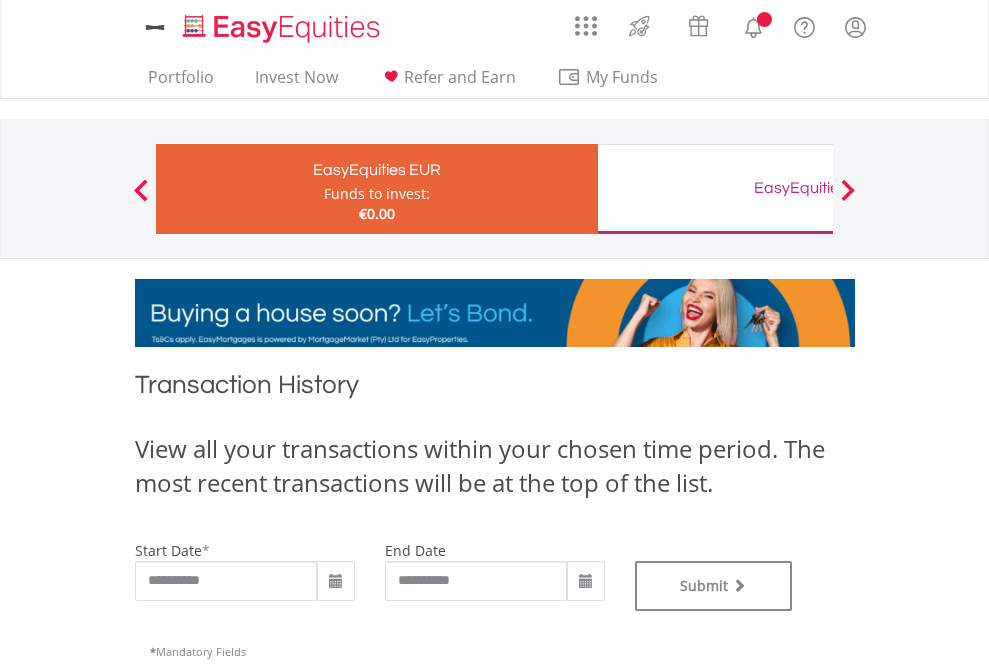 scroll, scrollTop: 0, scrollLeft: 0, axis: both 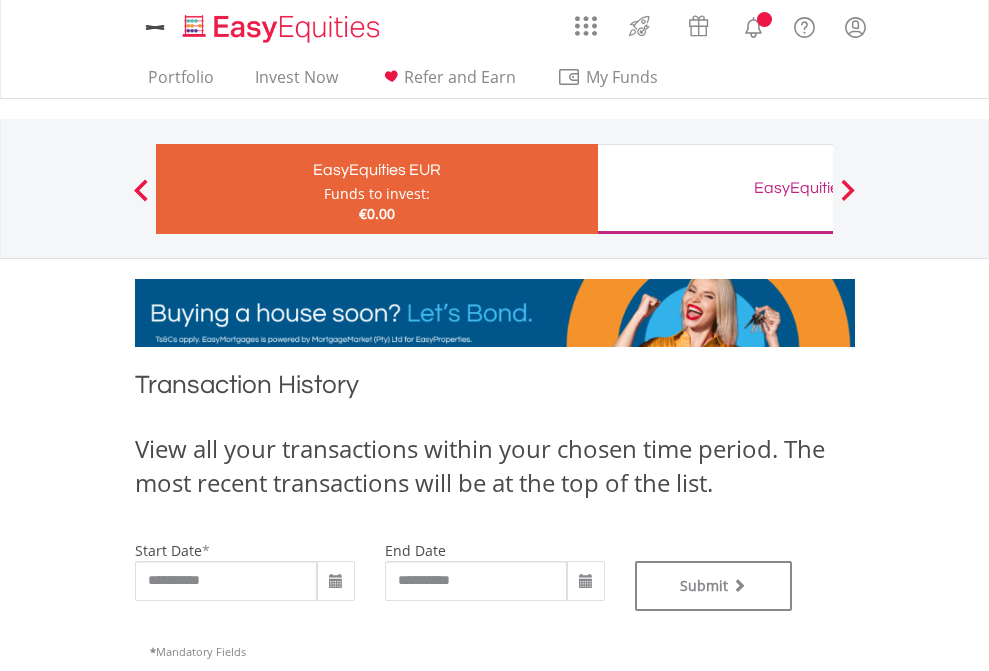 click on "EasyEquities GBP" at bounding box center [818, 188] 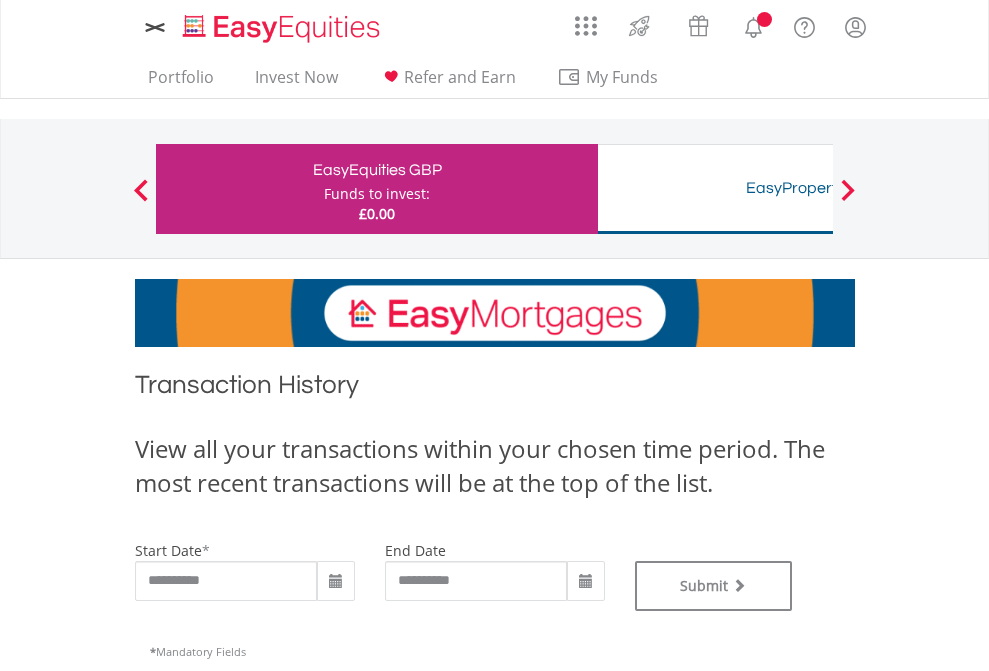 scroll, scrollTop: 0, scrollLeft: 0, axis: both 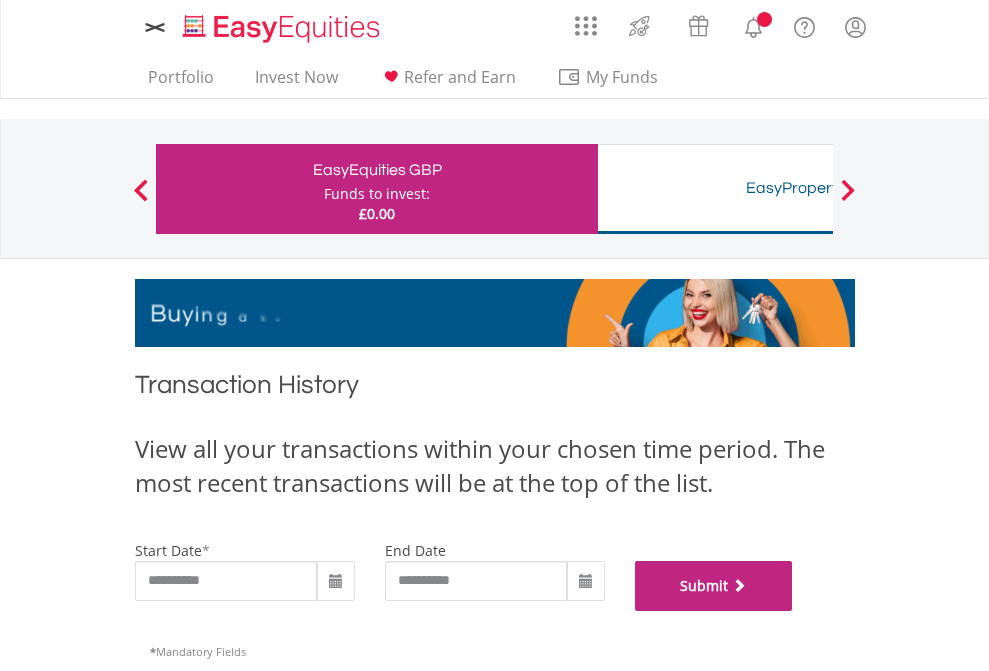 click on "Submit" at bounding box center [714, 586] 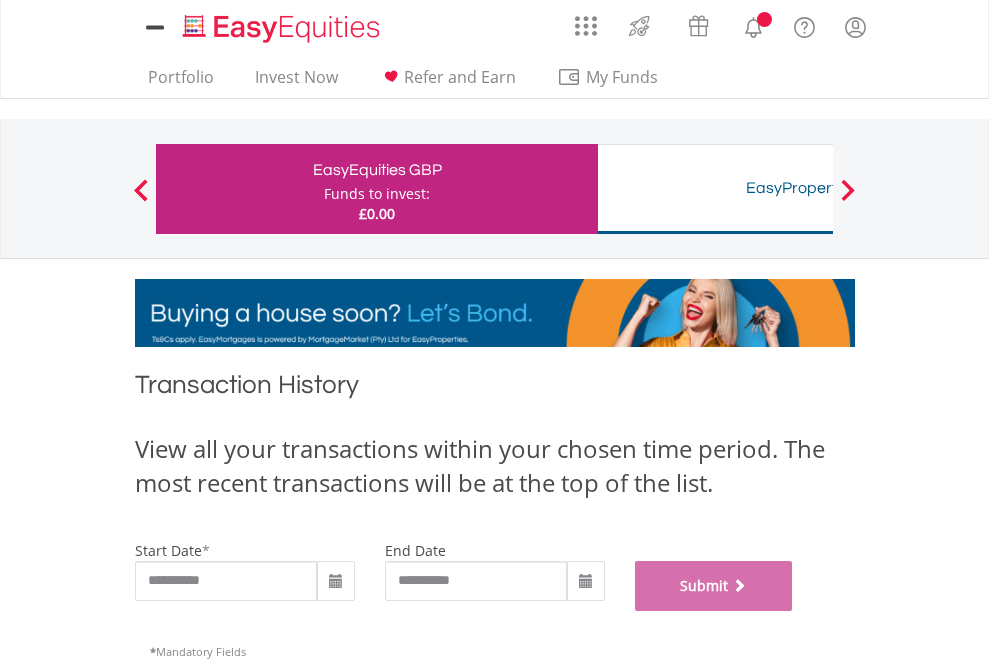 scroll, scrollTop: 811, scrollLeft: 0, axis: vertical 